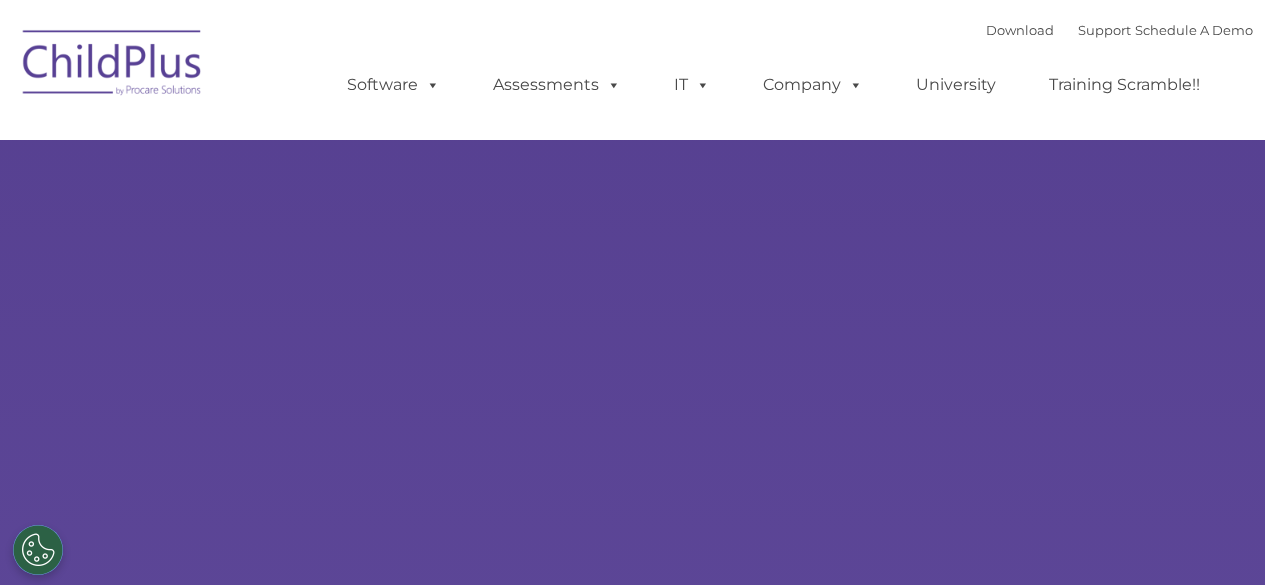 scroll, scrollTop: 0, scrollLeft: 0, axis: both 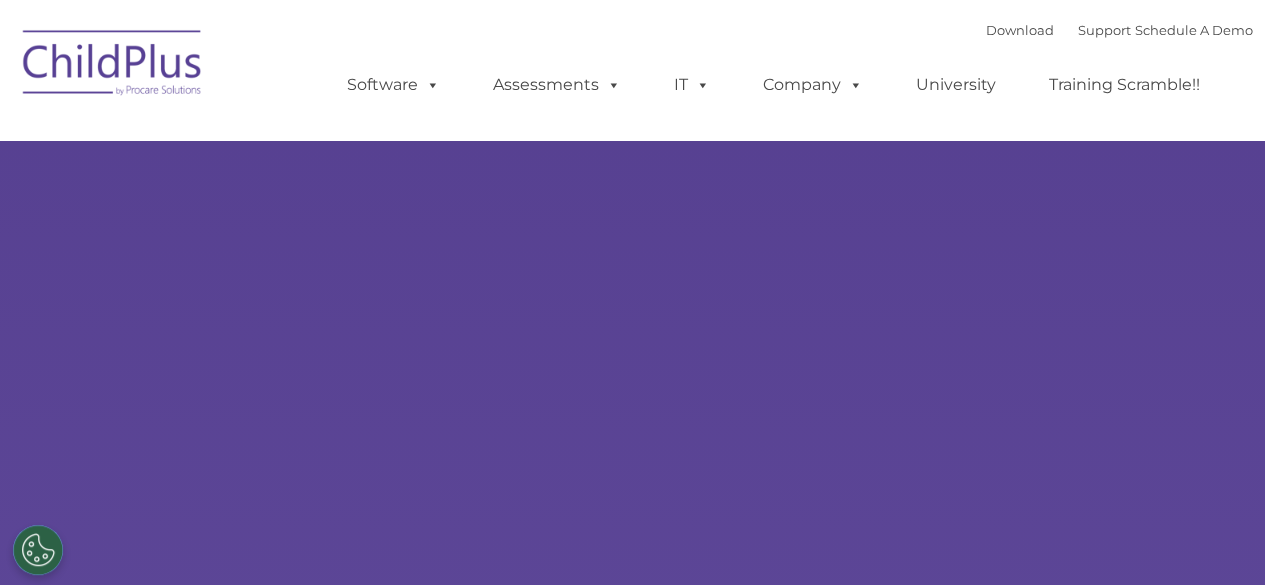 select on "MEDIUM" 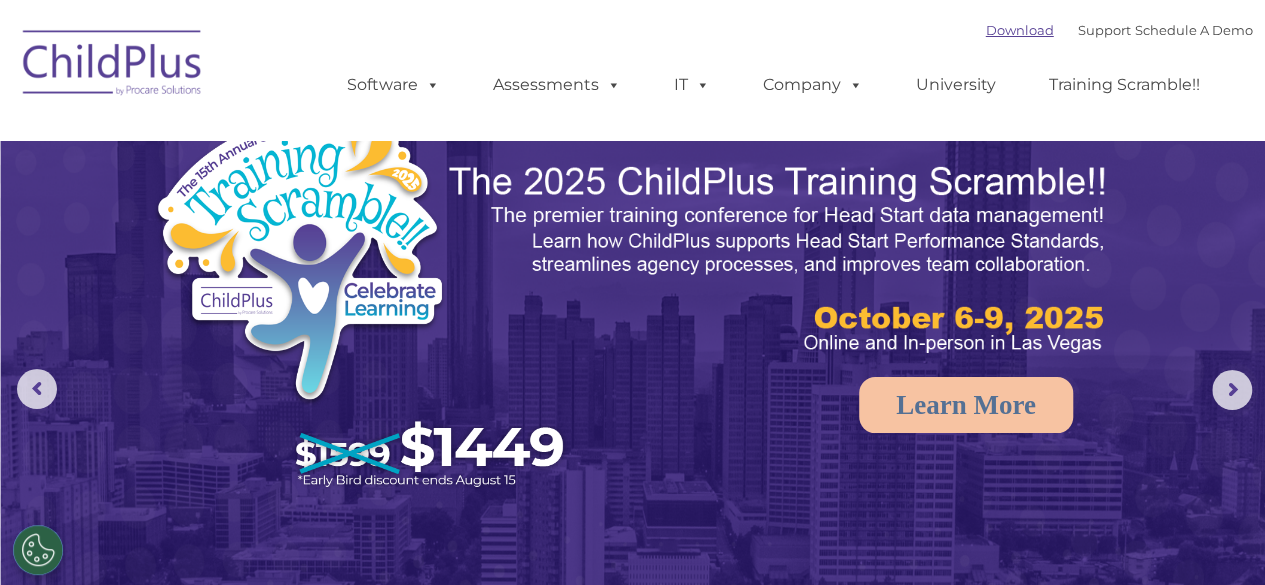 click on "Download" at bounding box center [1020, 30] 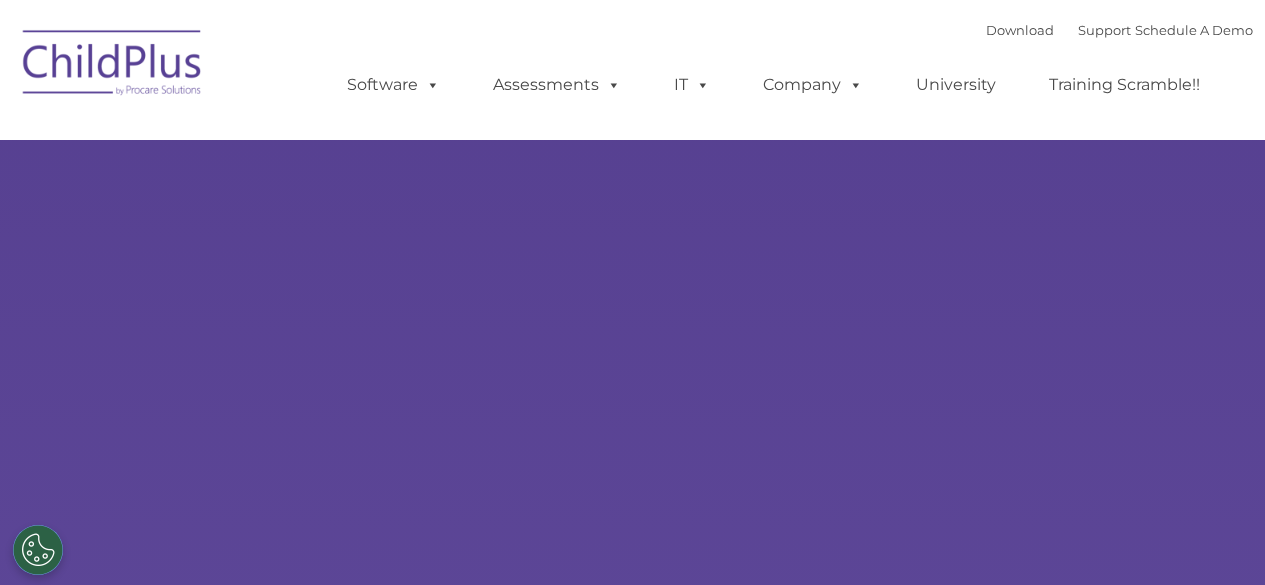 scroll, scrollTop: 0, scrollLeft: 0, axis: both 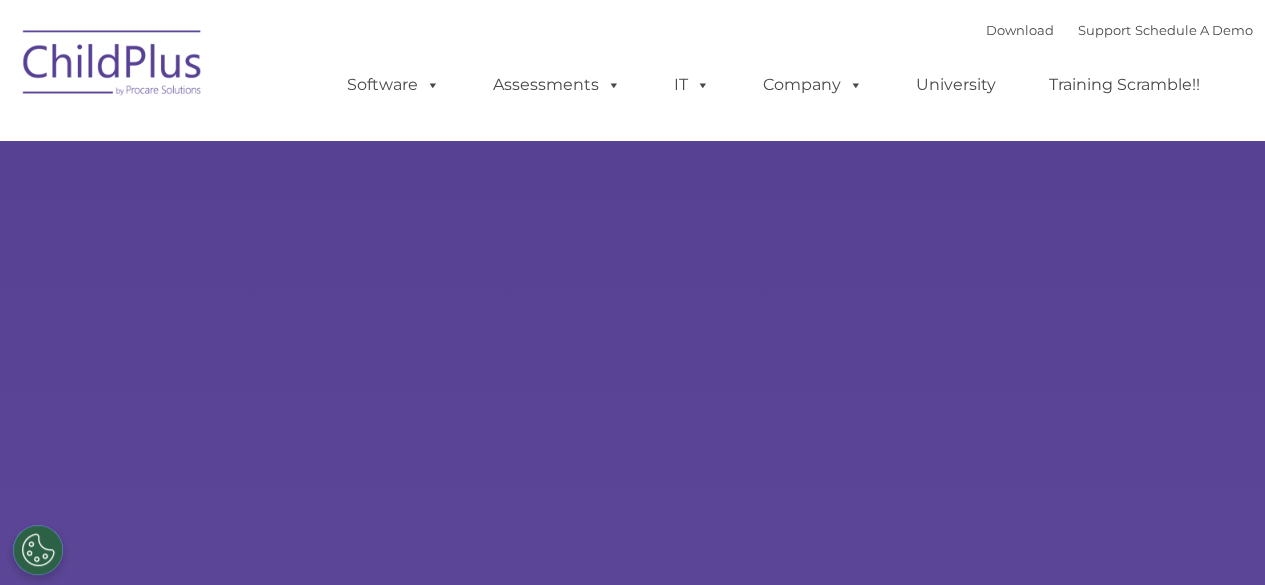 select on "MEDIUM" 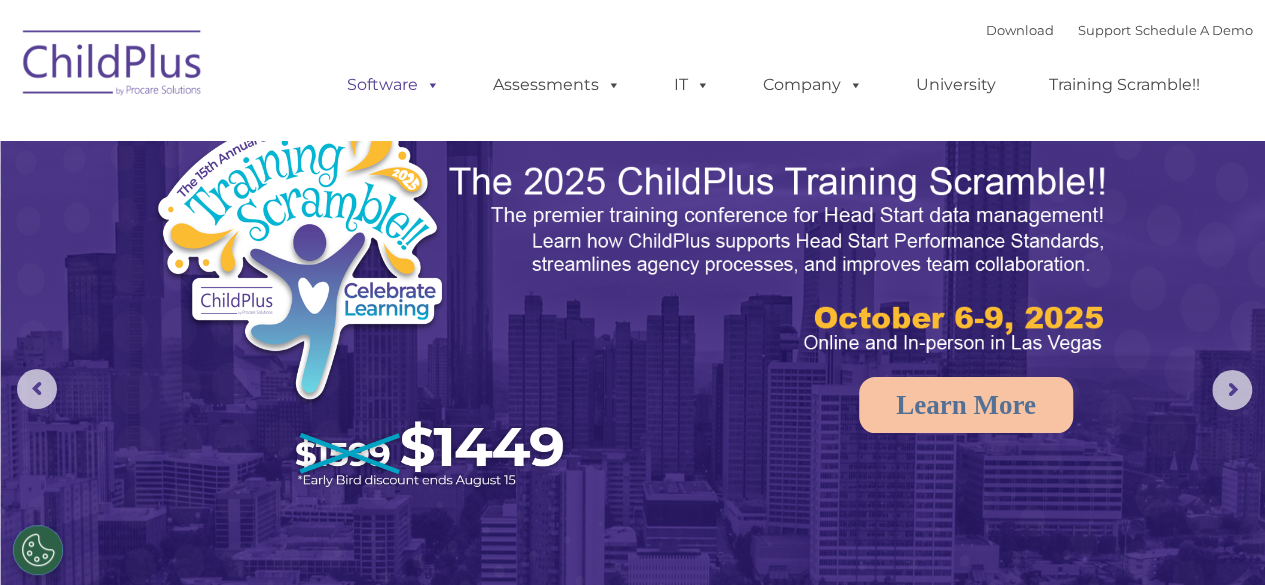 click on "Software" at bounding box center [393, 85] 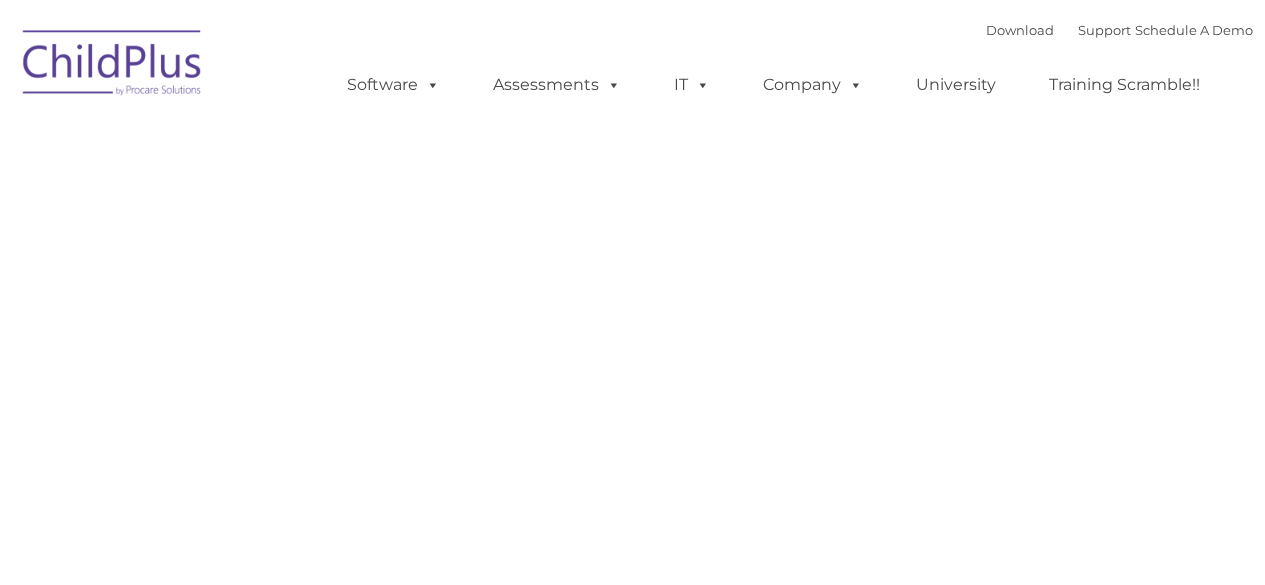 scroll, scrollTop: 0, scrollLeft: 0, axis: both 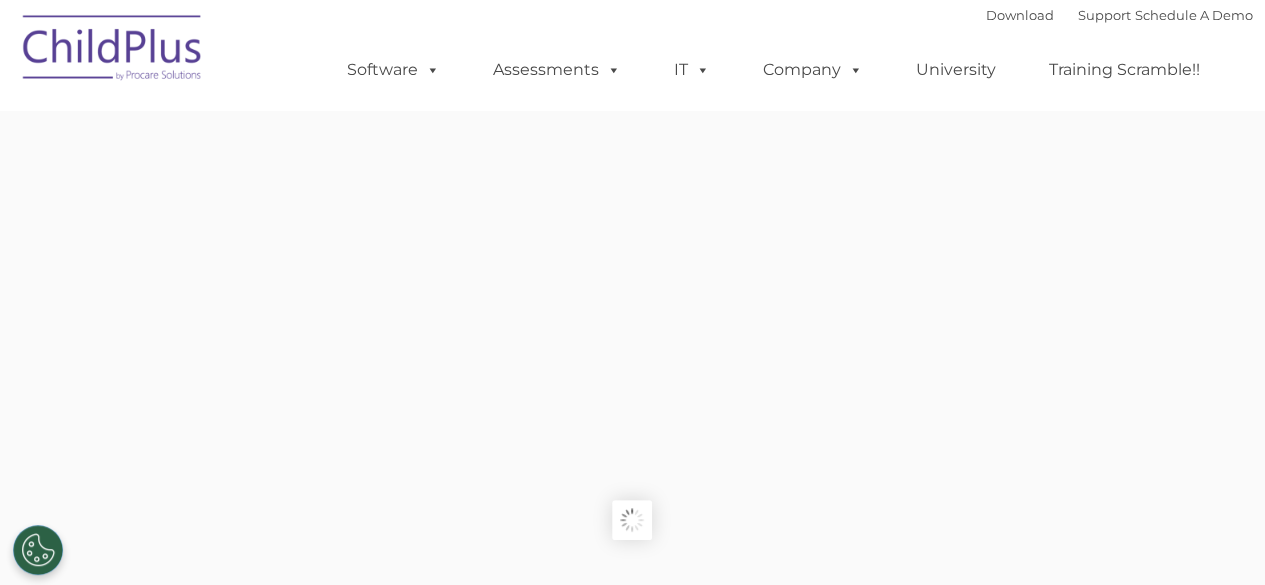 type on "" 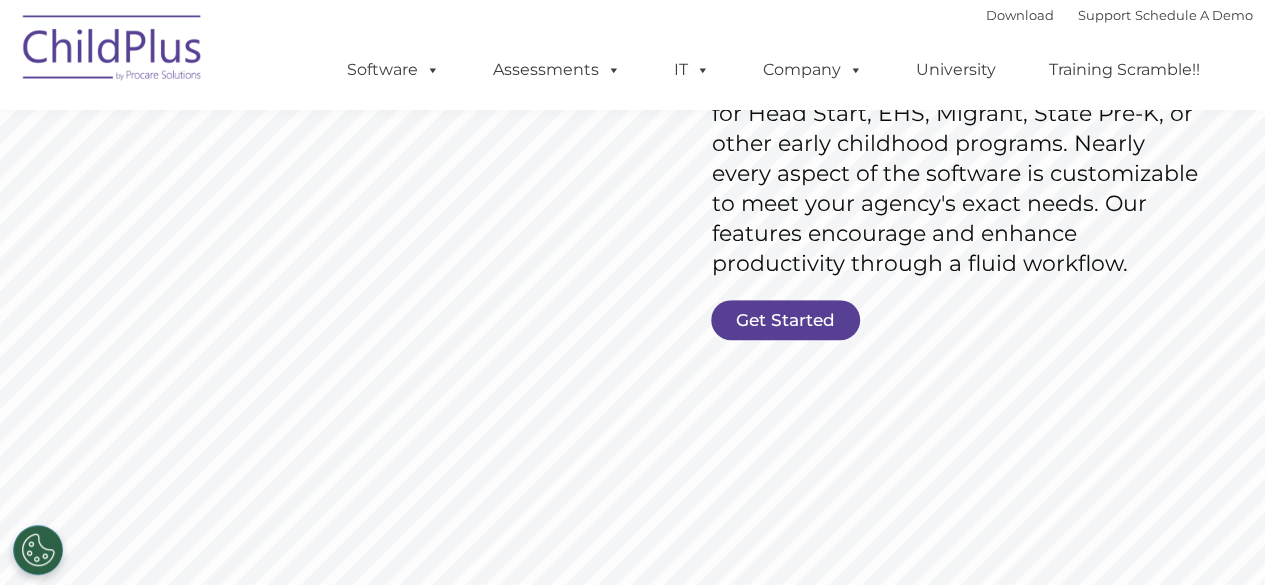 scroll, scrollTop: 376, scrollLeft: 0, axis: vertical 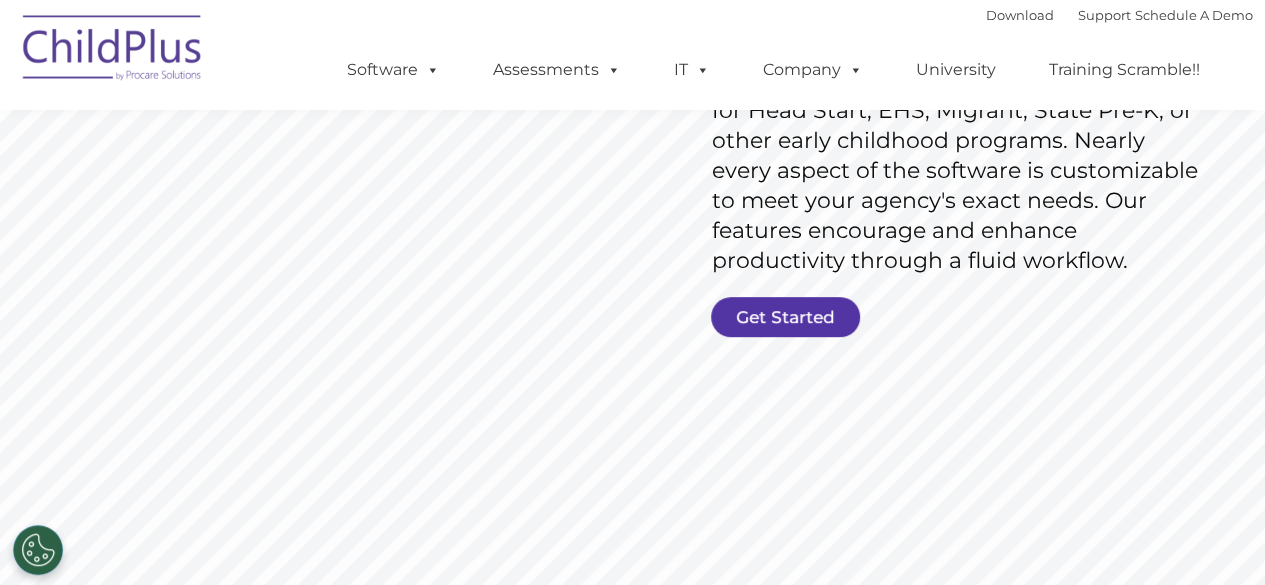 click on "Get Started" at bounding box center (785, 317) 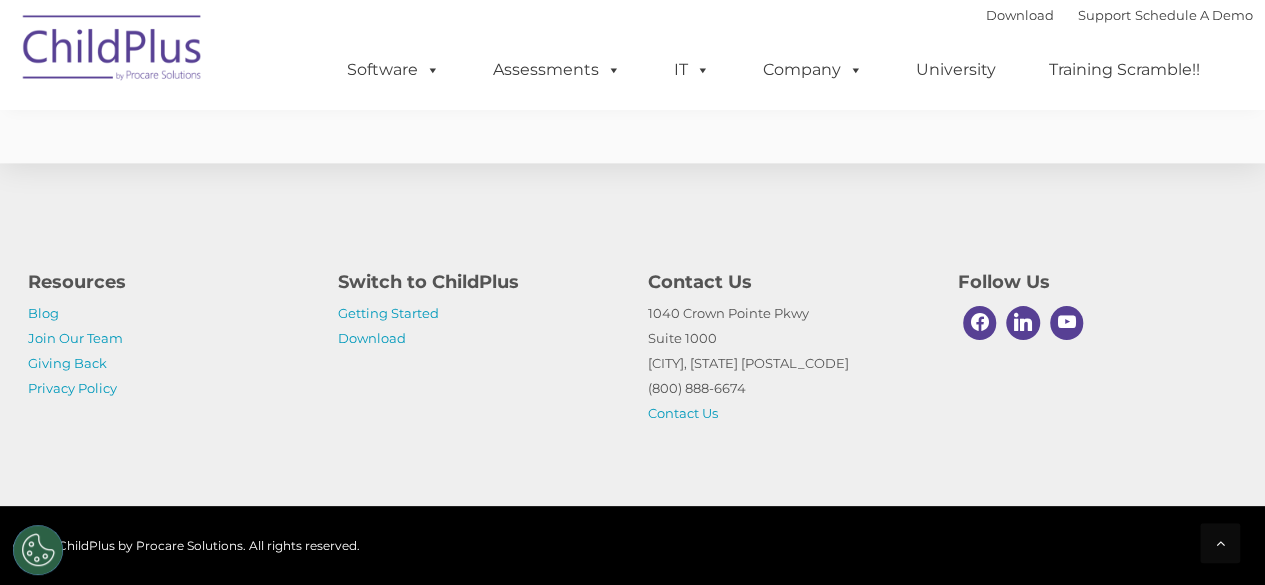 scroll, scrollTop: 5046, scrollLeft: 0, axis: vertical 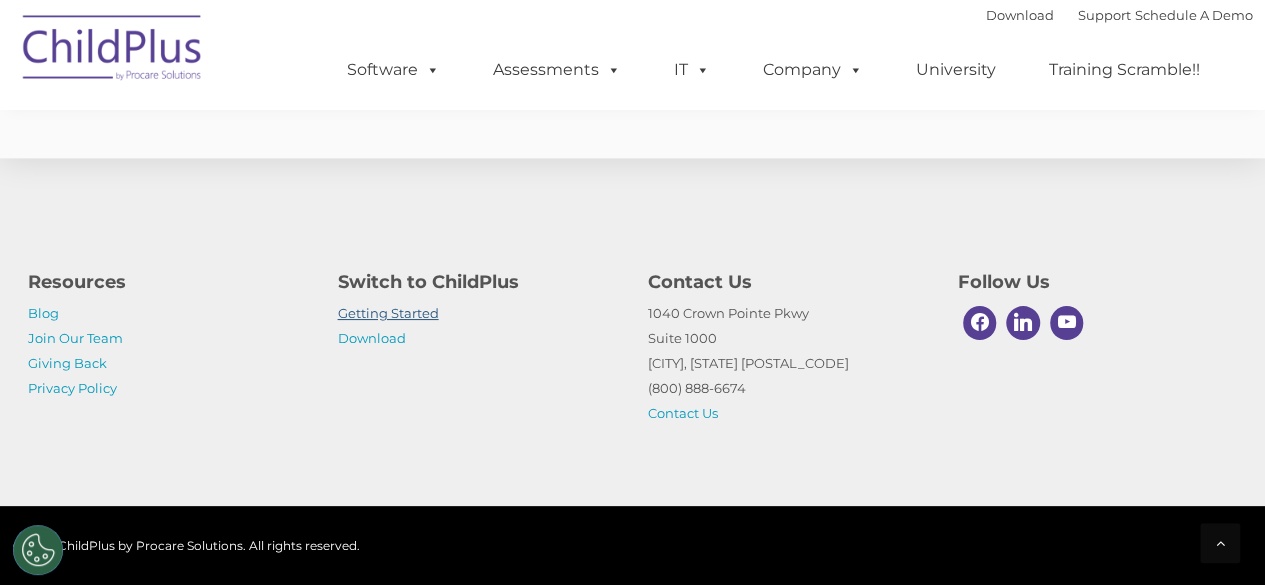 click on "Getting Started" at bounding box center [388, 313] 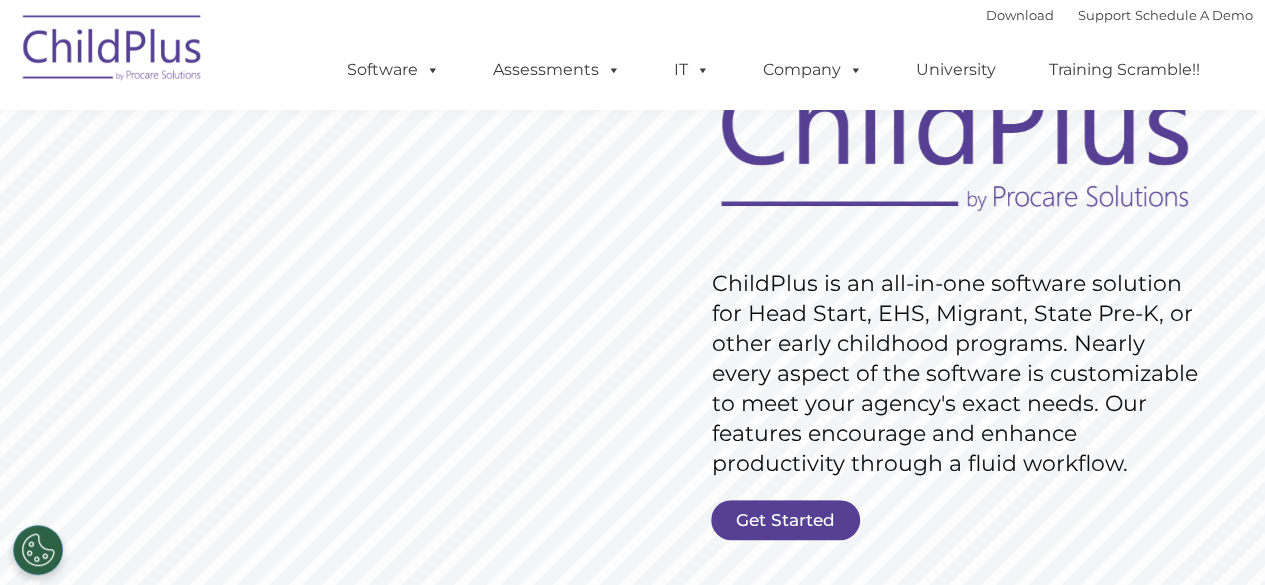 scroll, scrollTop: 155, scrollLeft: 0, axis: vertical 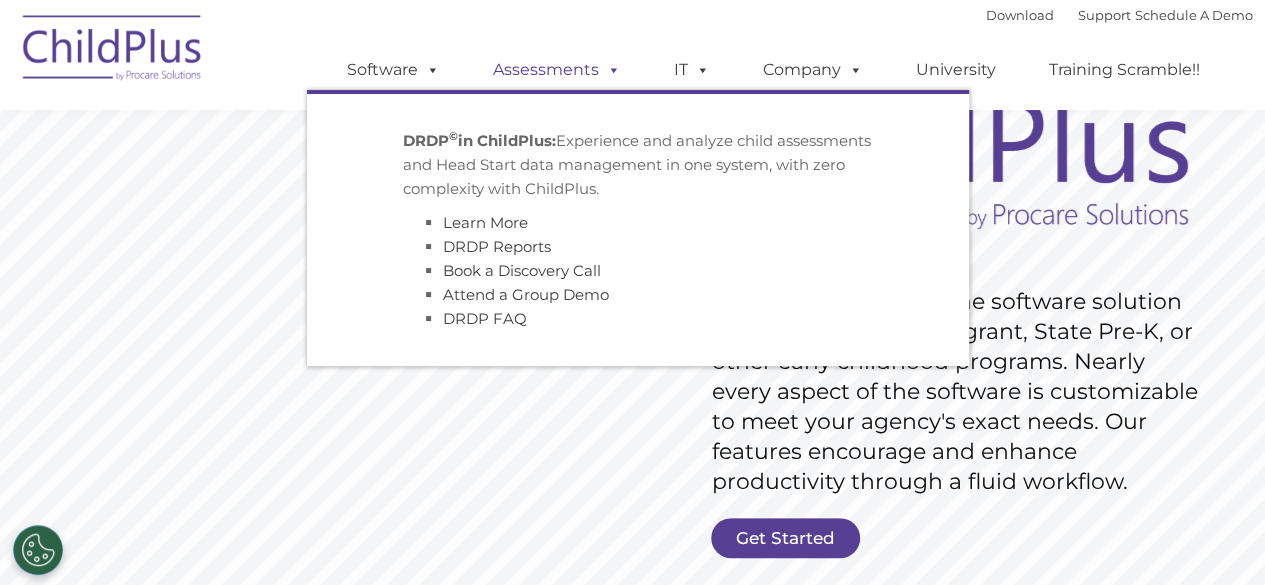 click on "Assessments" at bounding box center [557, 70] 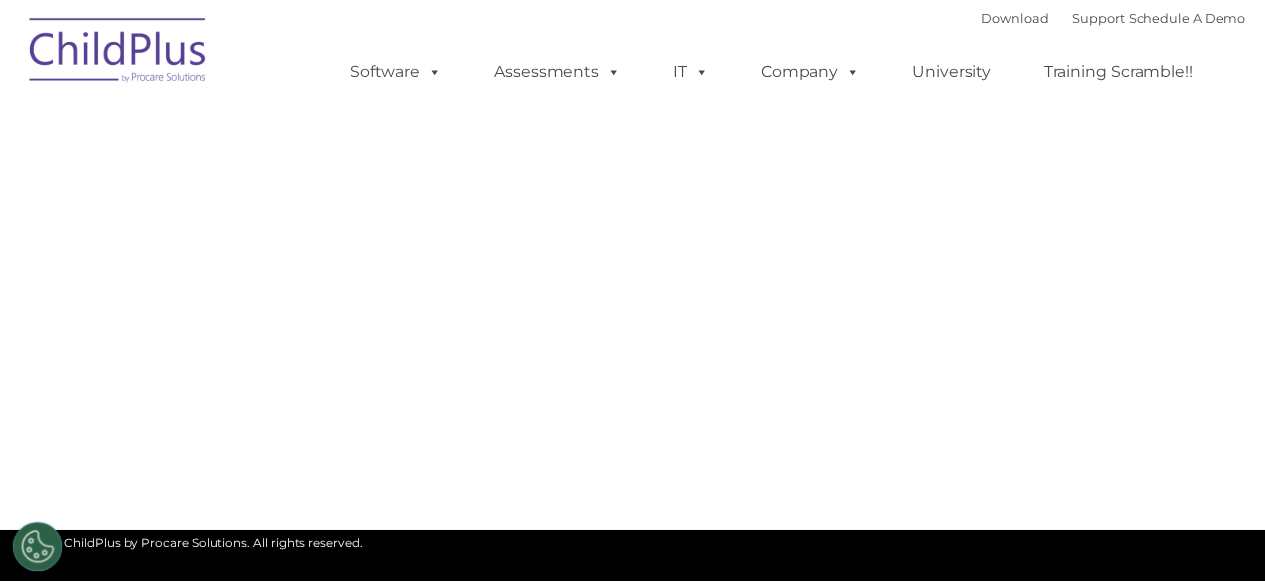 scroll, scrollTop: 0, scrollLeft: 0, axis: both 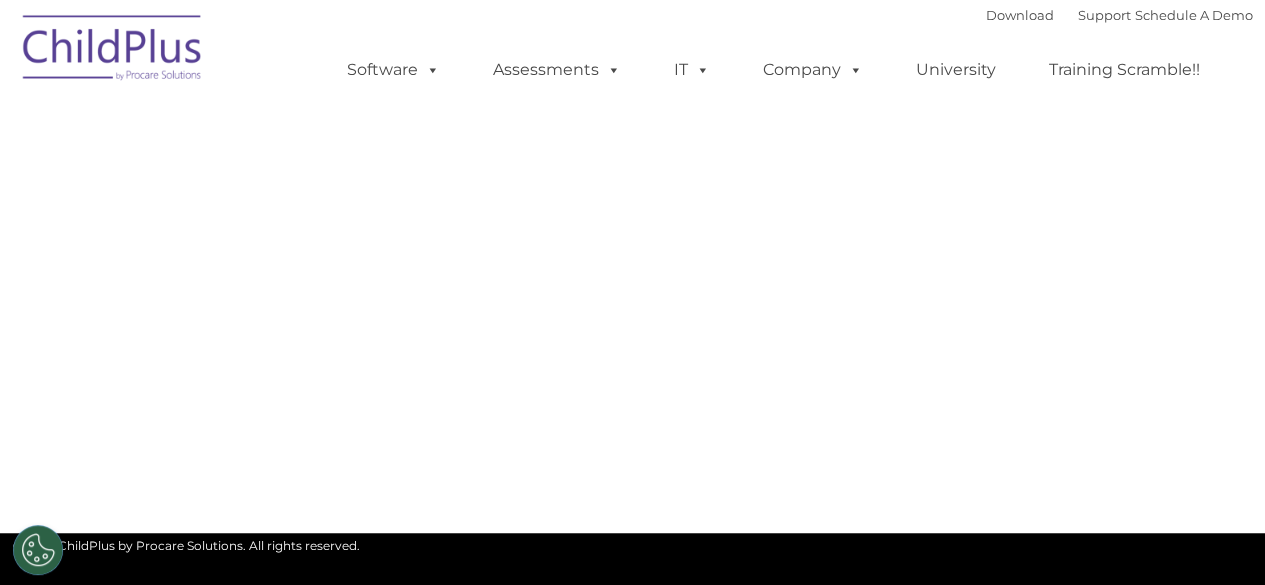 select on "MEDIUM" 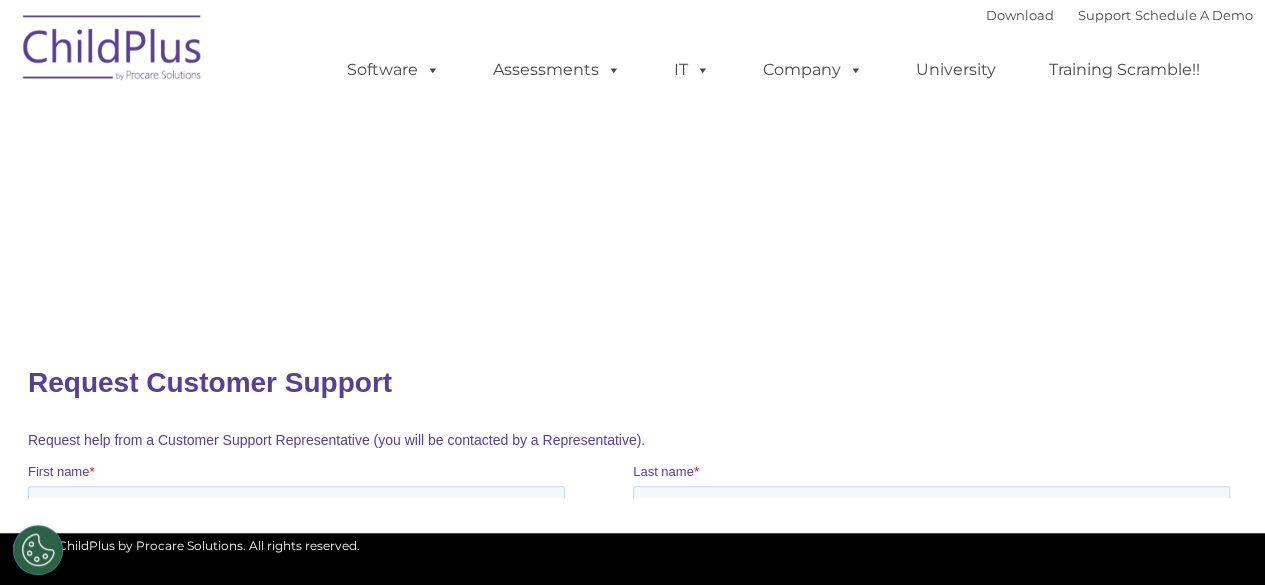 scroll, scrollTop: 0, scrollLeft: 0, axis: both 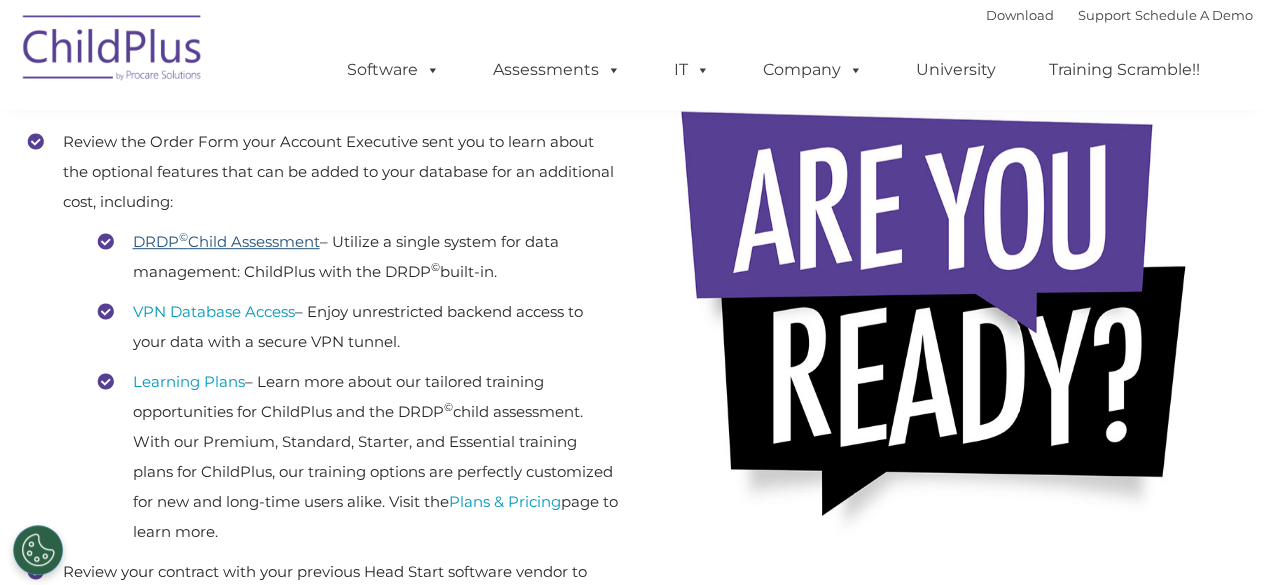 click on "DRDP ©  Child Assessment" at bounding box center [226, 241] 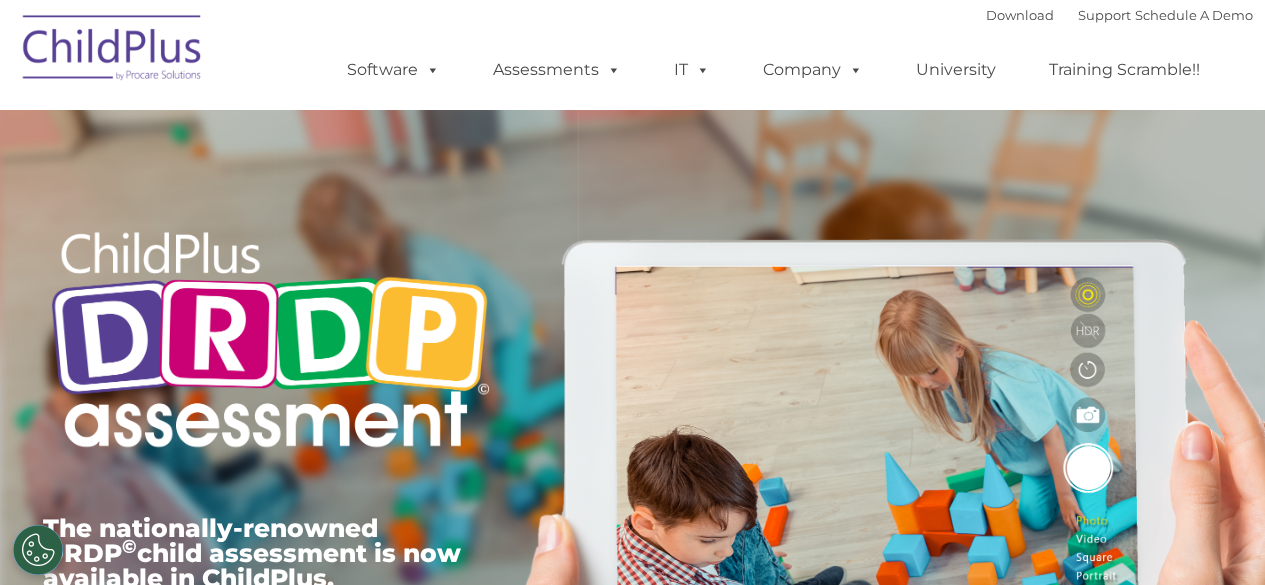 scroll, scrollTop: 0, scrollLeft: 0, axis: both 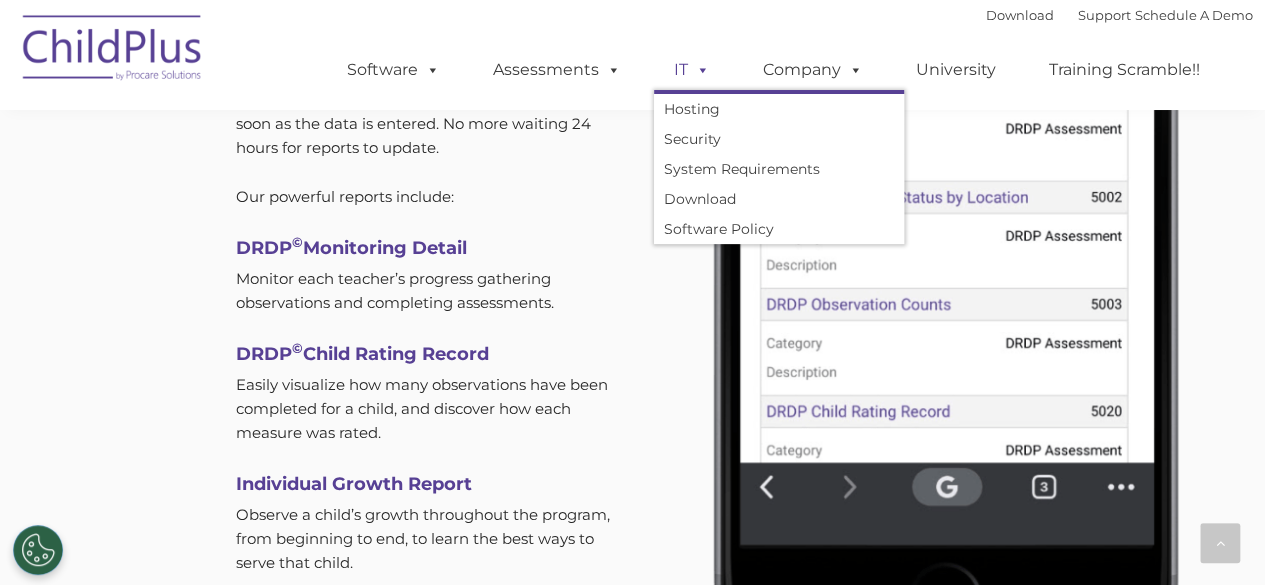 click on "IT" at bounding box center (692, 70) 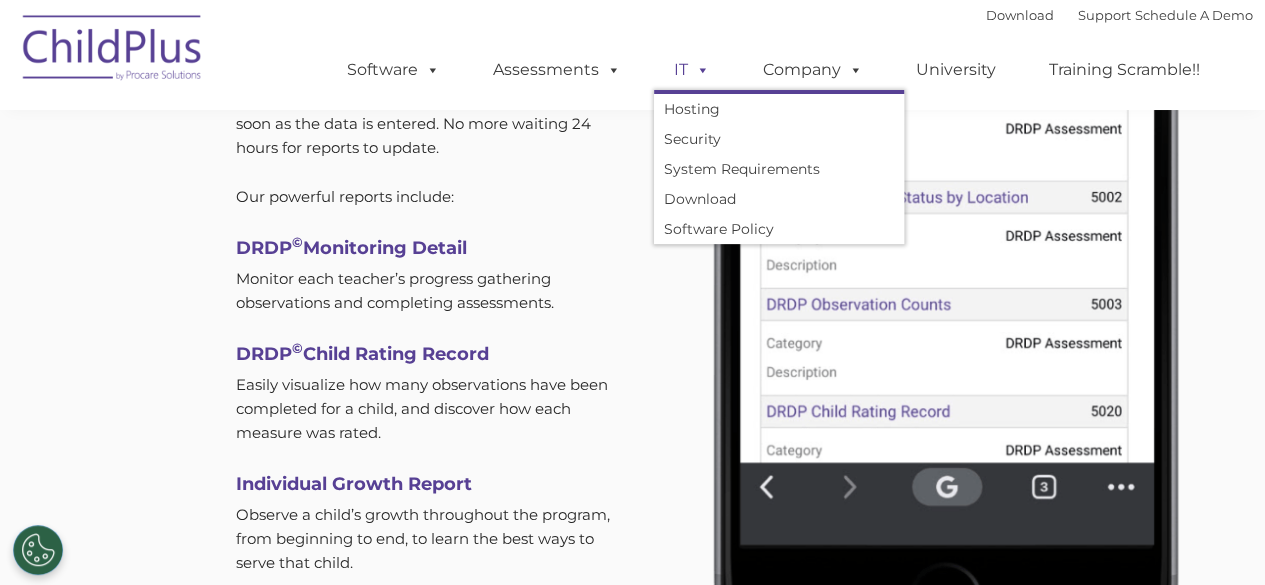 scroll, scrollTop: 0, scrollLeft: 0, axis: both 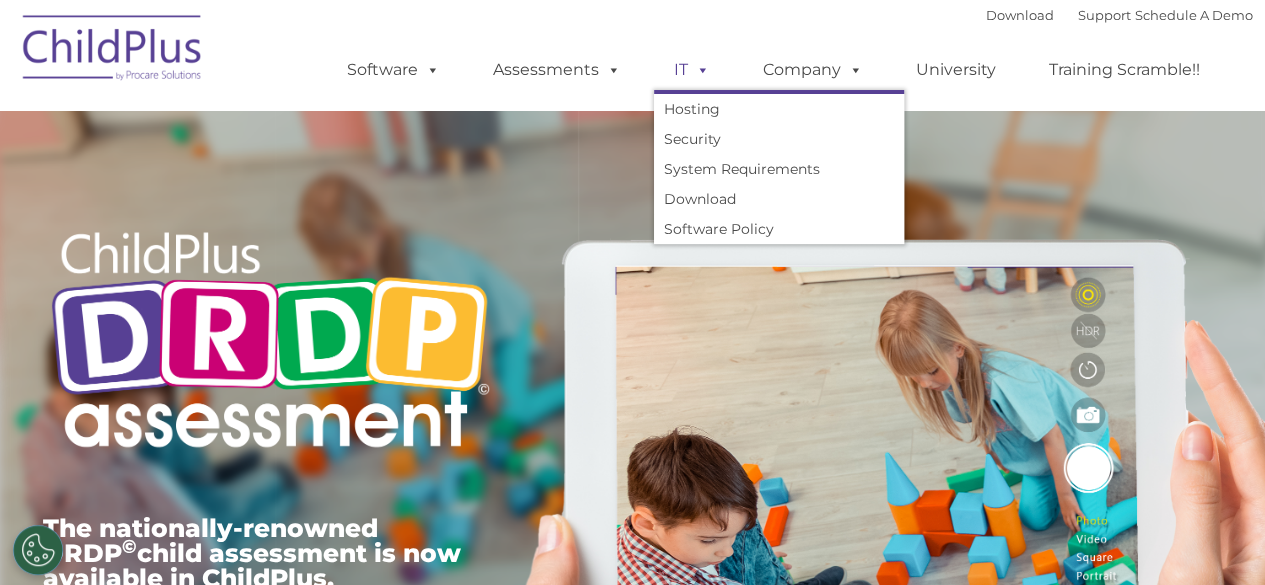 click at bounding box center [699, 69] 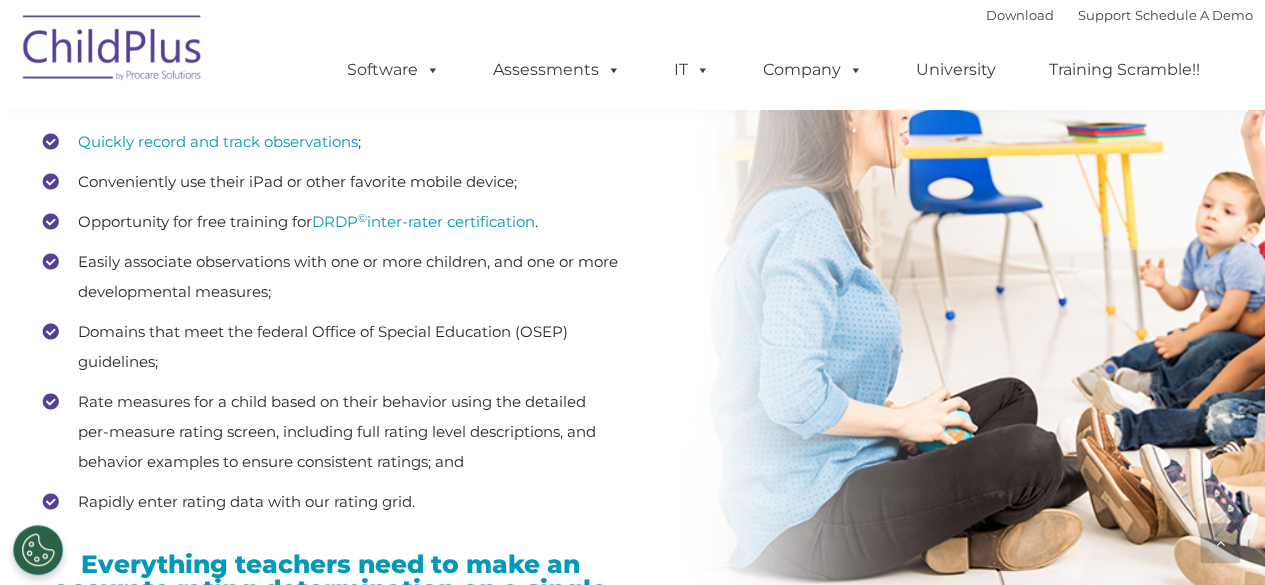 scroll, scrollTop: 2846, scrollLeft: 0, axis: vertical 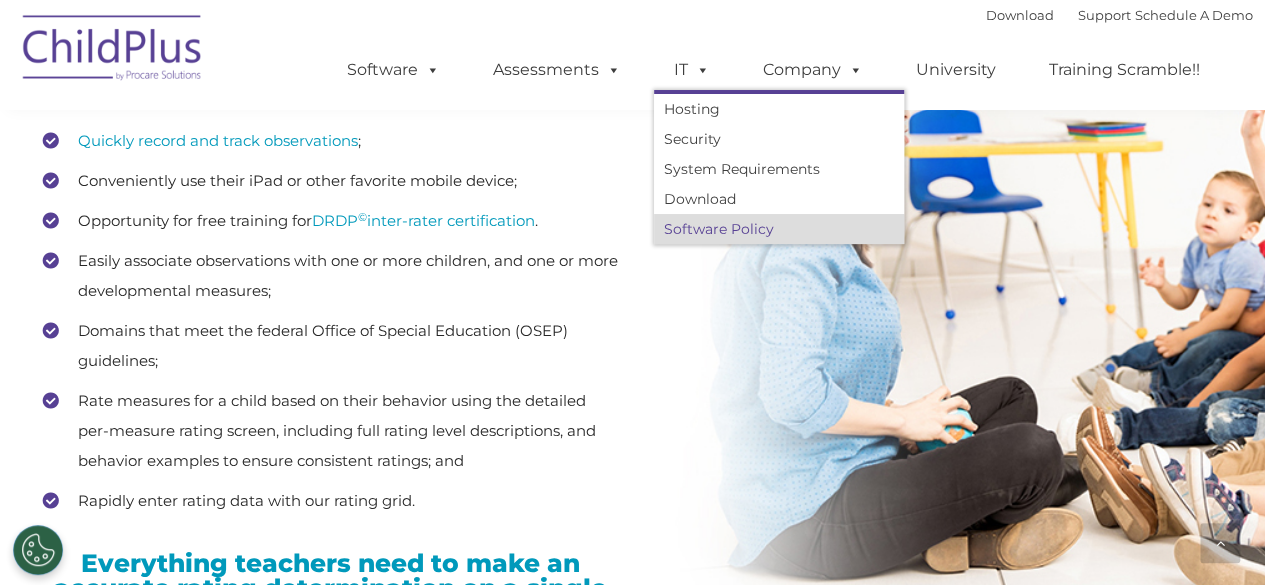 click on "Software Policy" at bounding box center [779, 229] 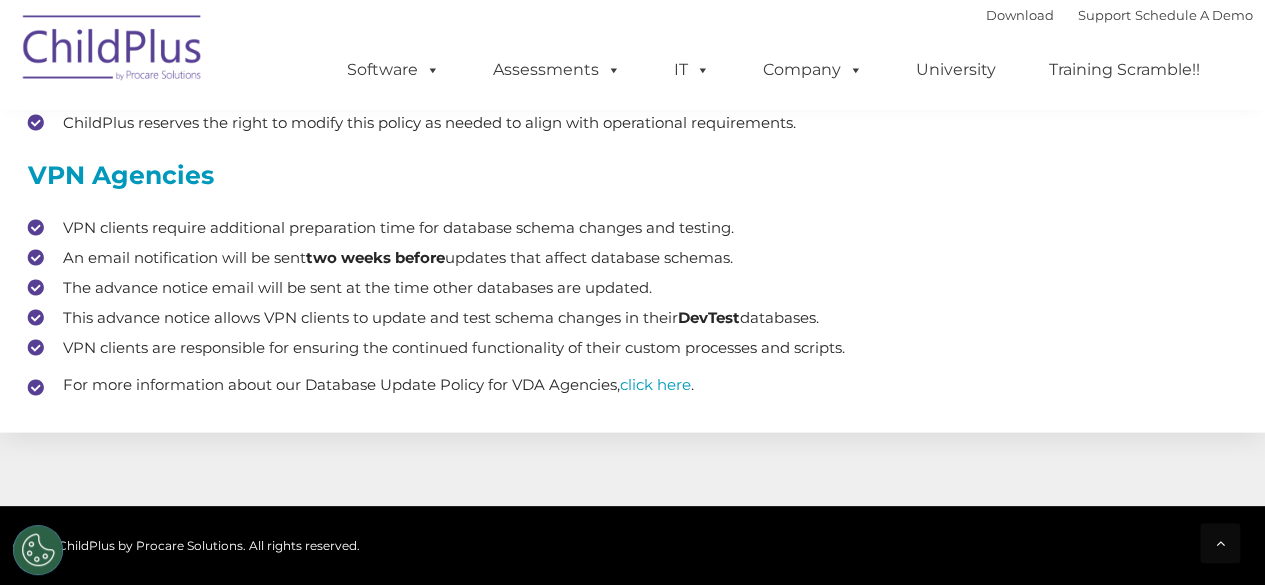 scroll, scrollTop: 1134, scrollLeft: 0, axis: vertical 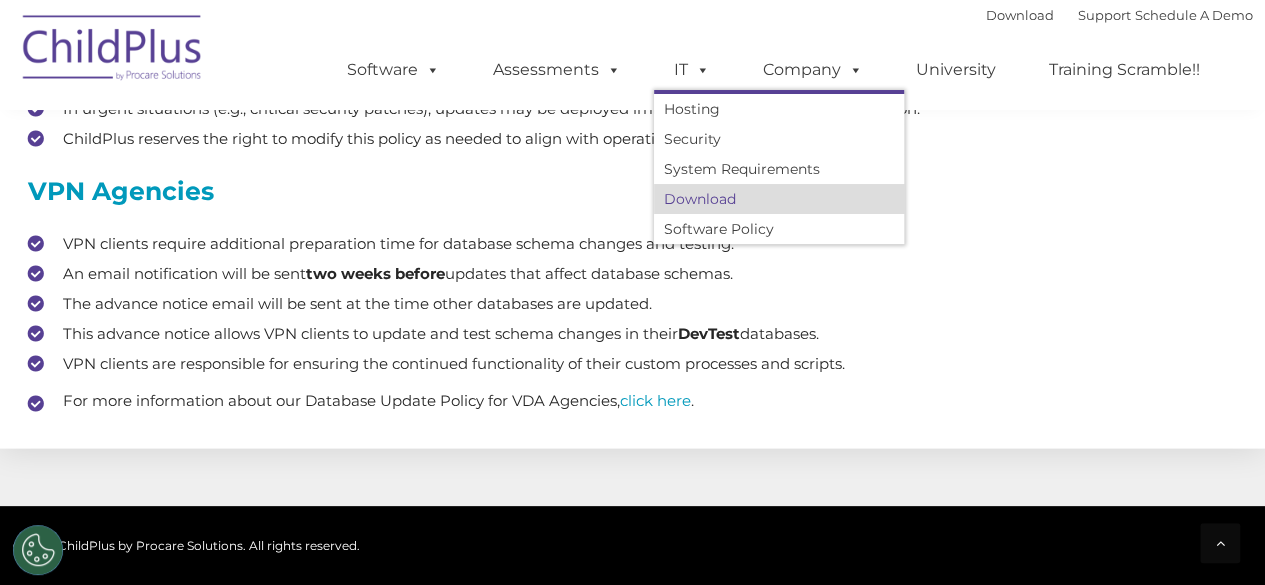 click on "Download" at bounding box center [779, 199] 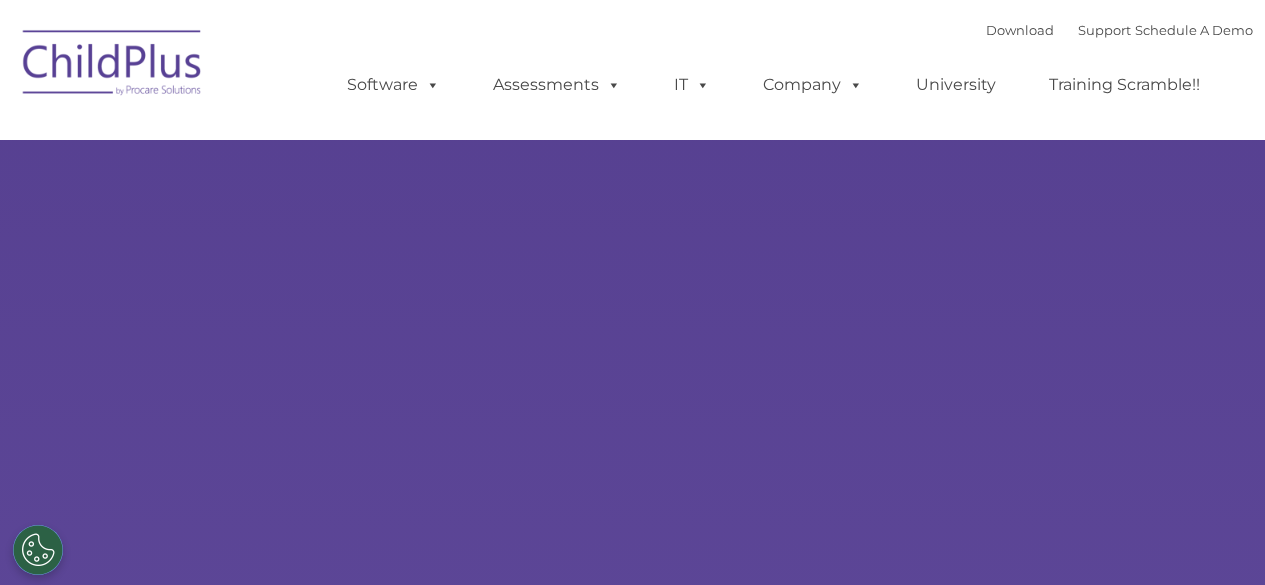 scroll, scrollTop: 0, scrollLeft: 0, axis: both 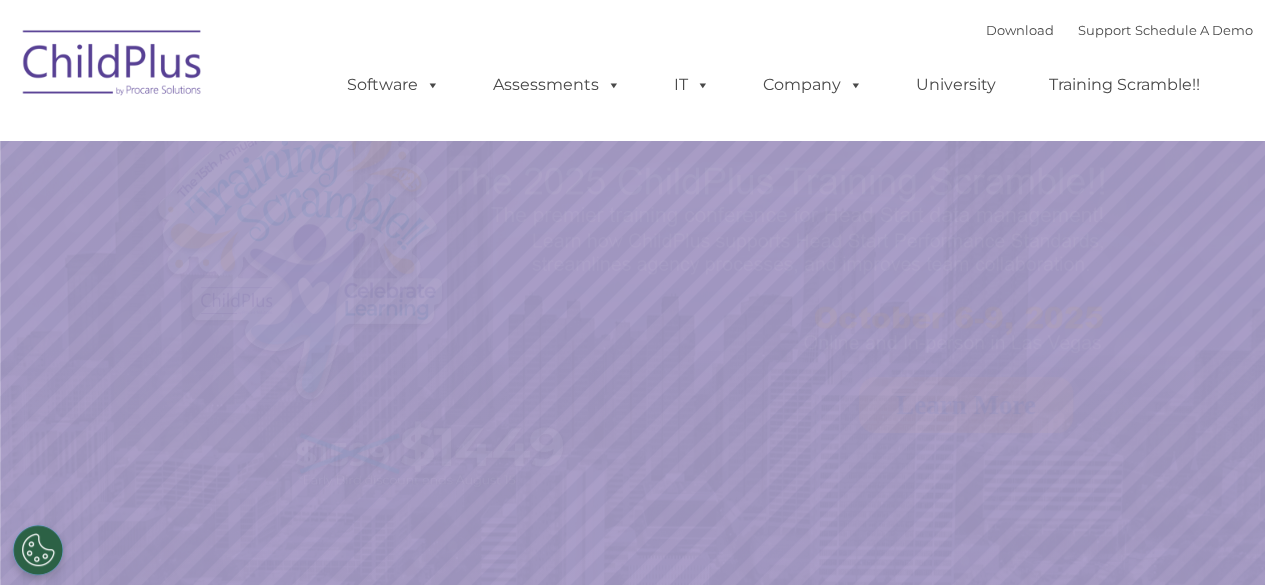 select on "MEDIUM" 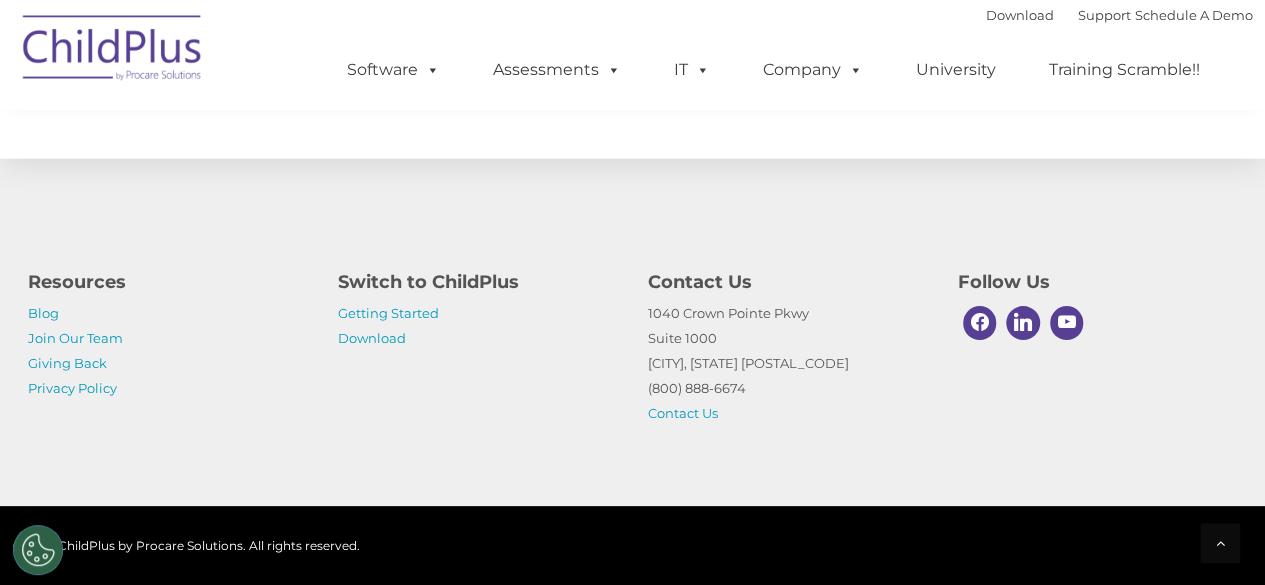 scroll, scrollTop: 2406, scrollLeft: 0, axis: vertical 